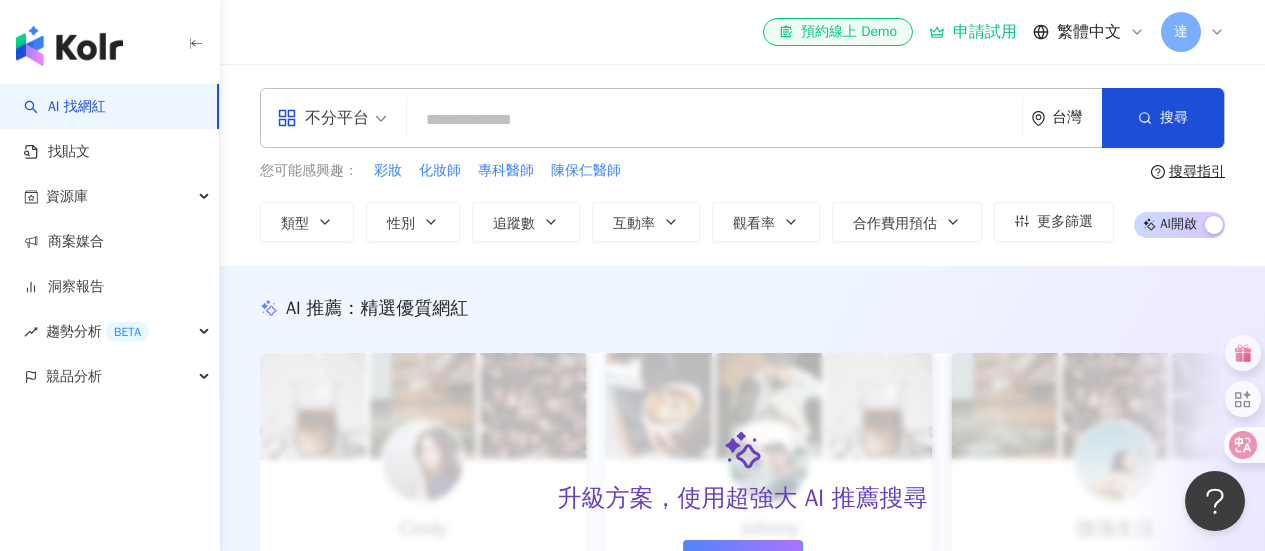 scroll, scrollTop: 0, scrollLeft: 0, axis: both 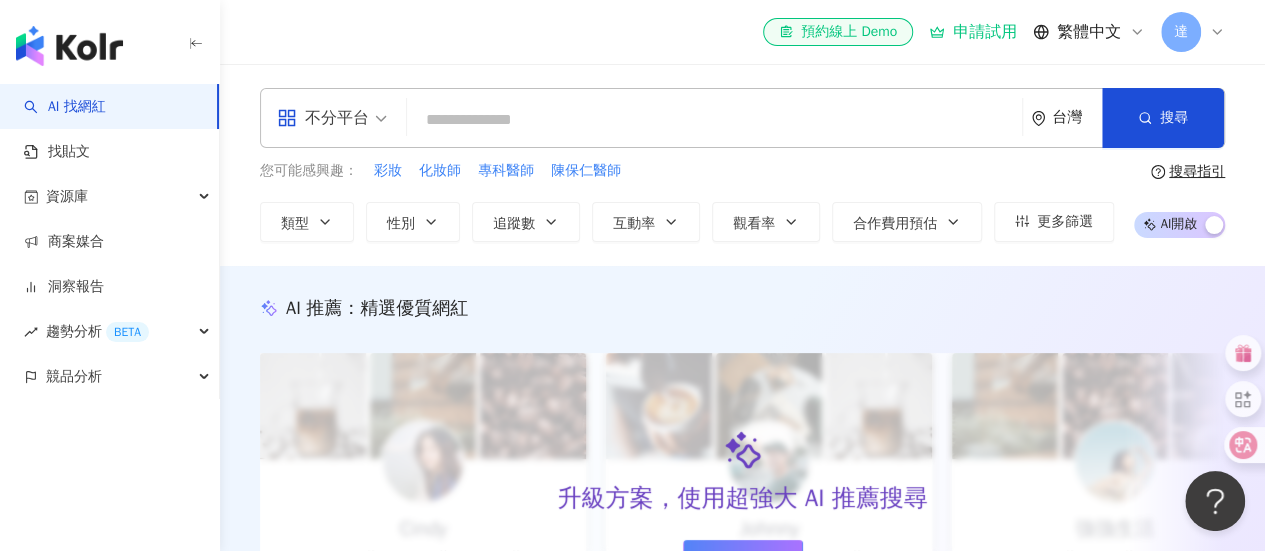 click at bounding box center [714, 120] 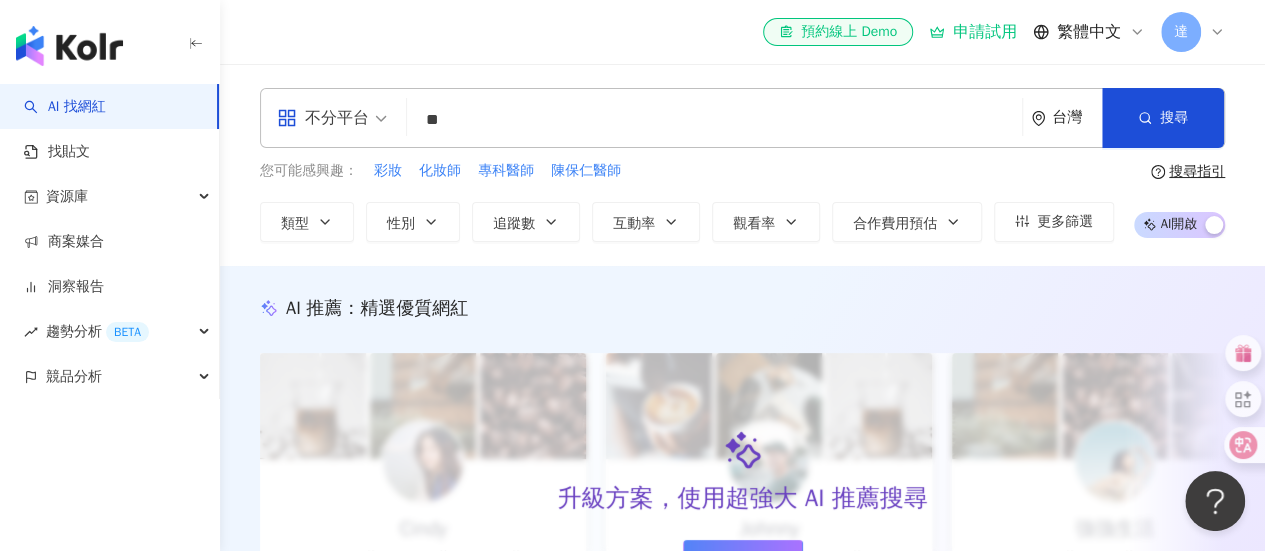 type on "*" 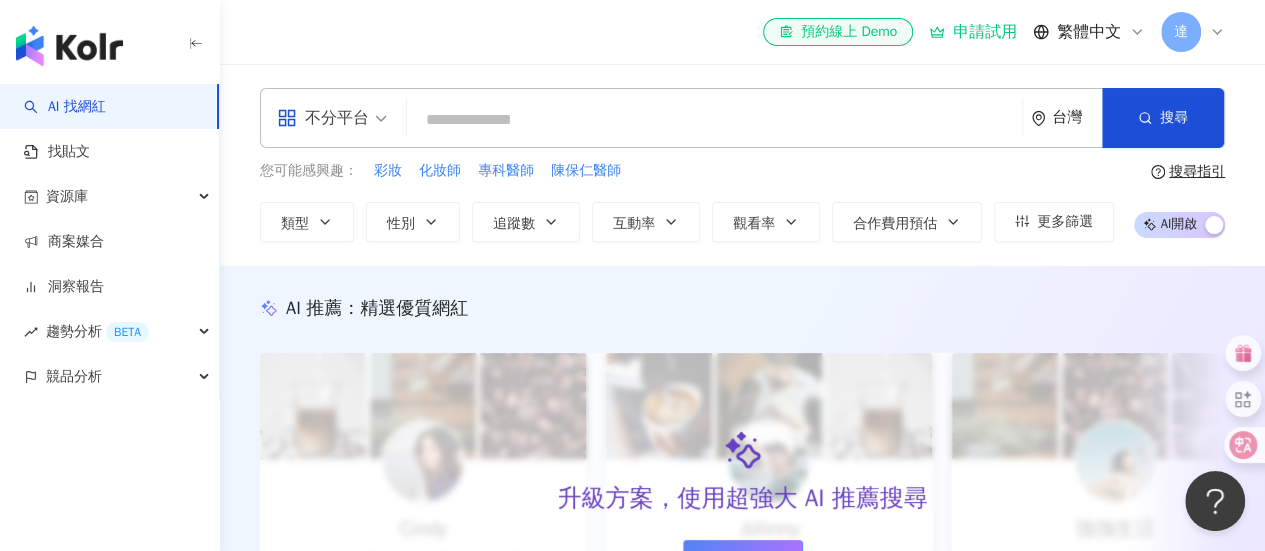 paste on "**********" 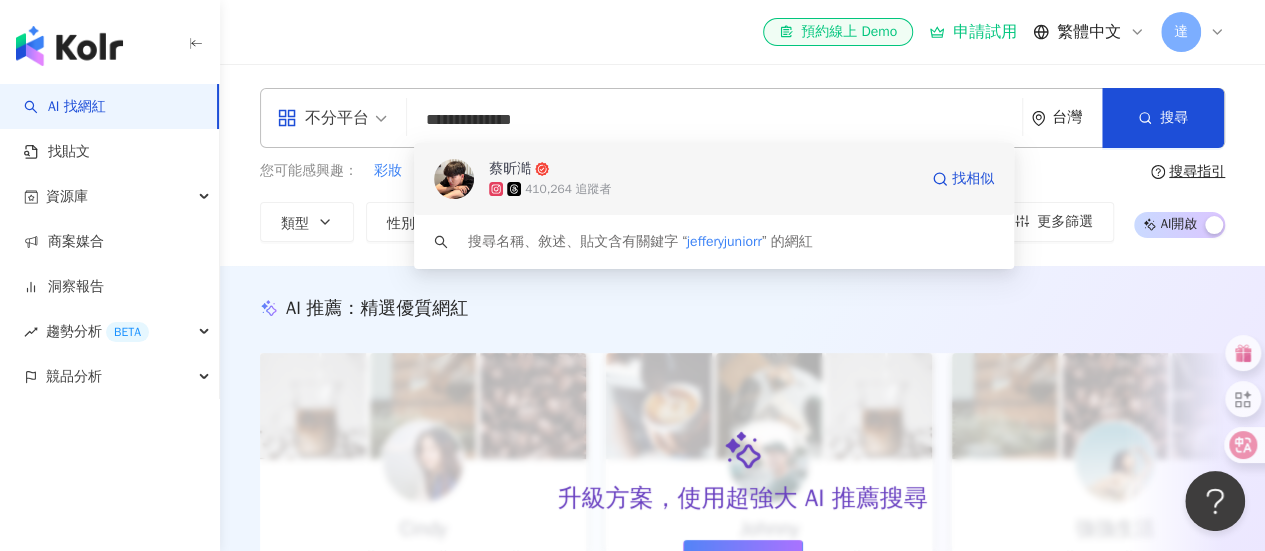 click on "410,264   追蹤者" at bounding box center [568, 189] 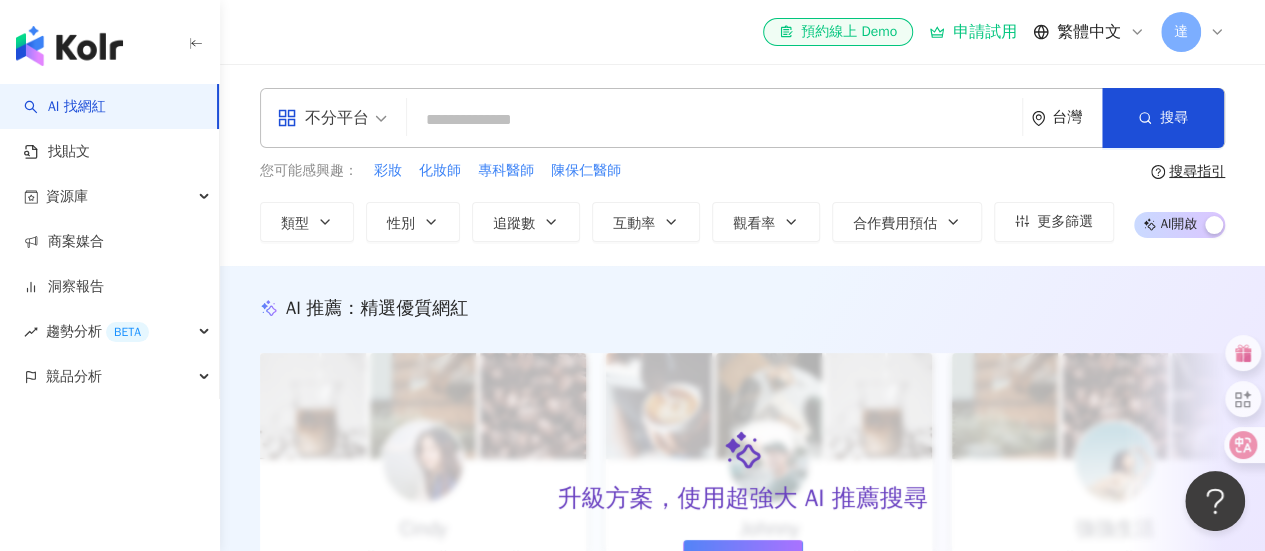 click at bounding box center (714, 120) 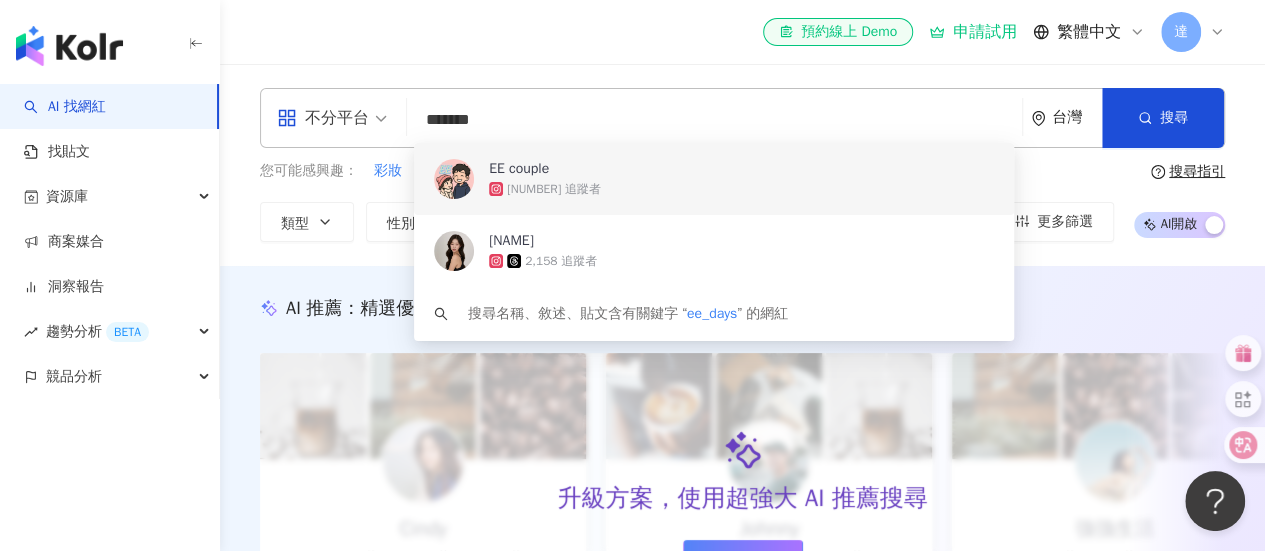 click on "EE couple" at bounding box center (703, 169) 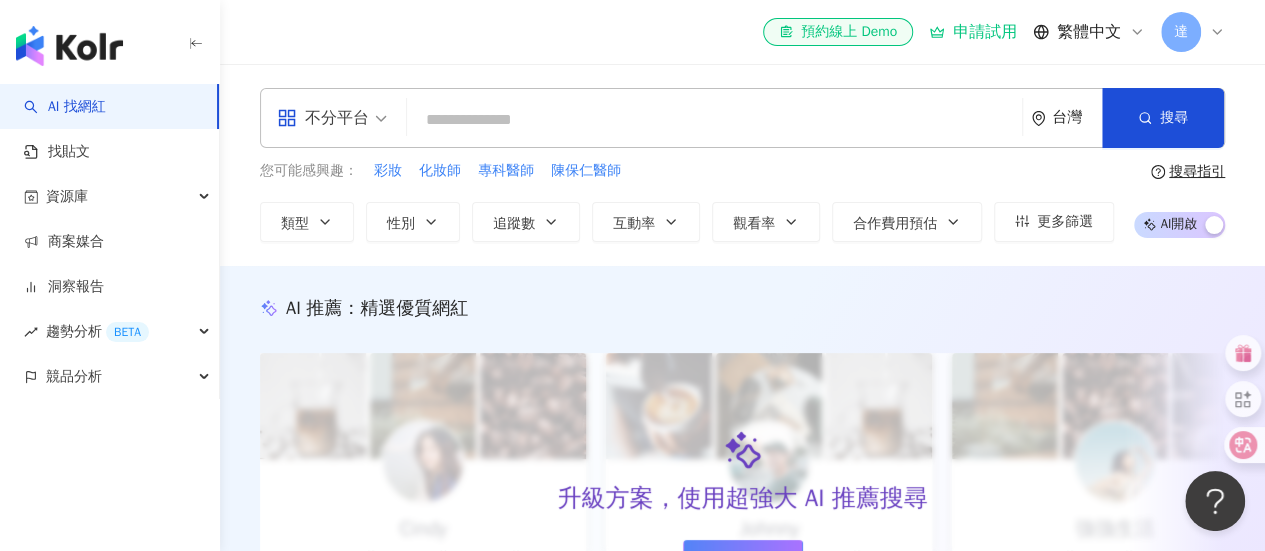 click at bounding box center (714, 120) 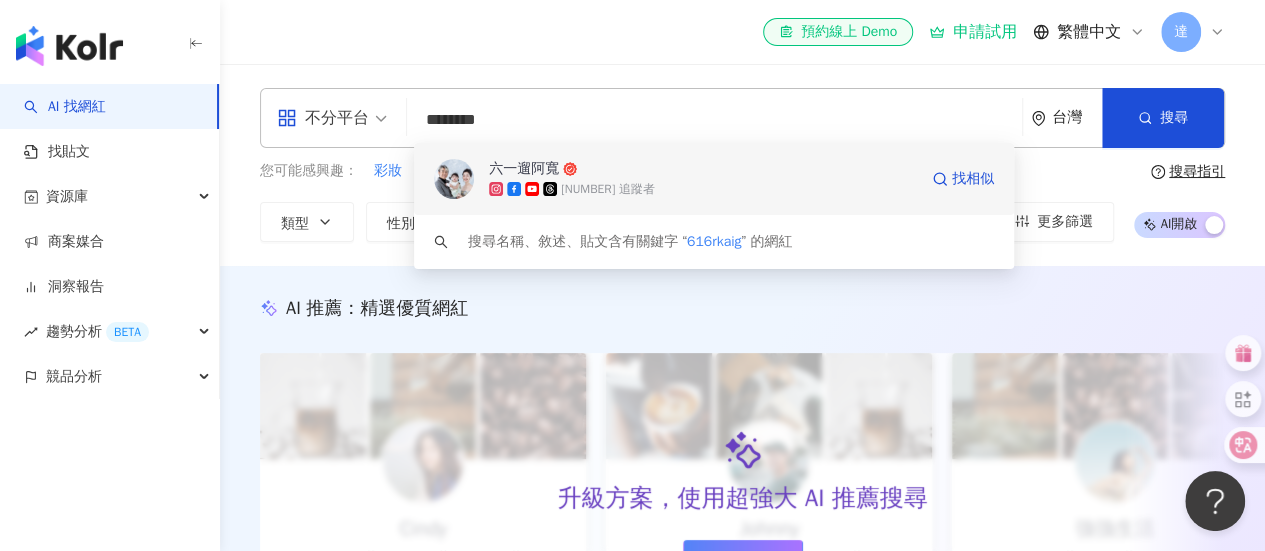 click on "395,601   追蹤者" at bounding box center (608, 189) 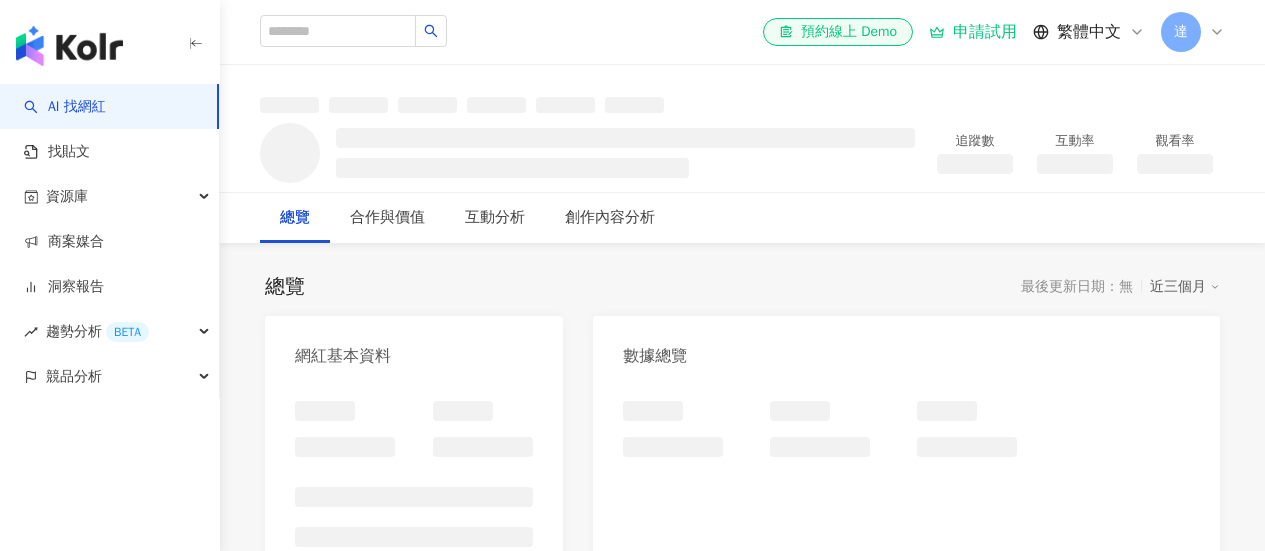 scroll, scrollTop: 0, scrollLeft: 0, axis: both 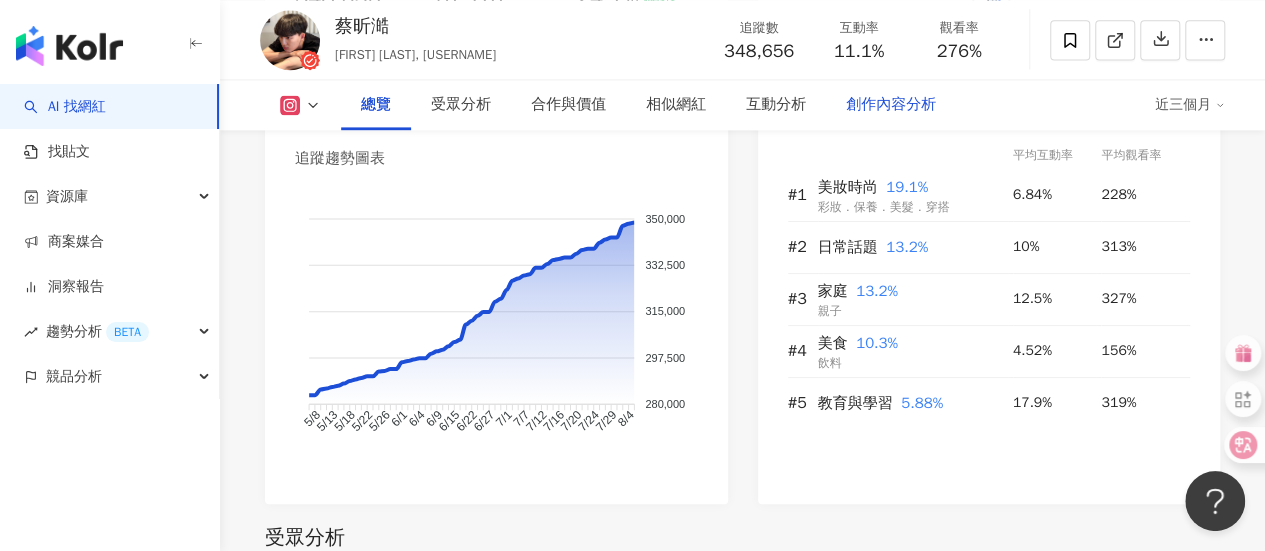 click on "創作內容分析" at bounding box center (891, 105) 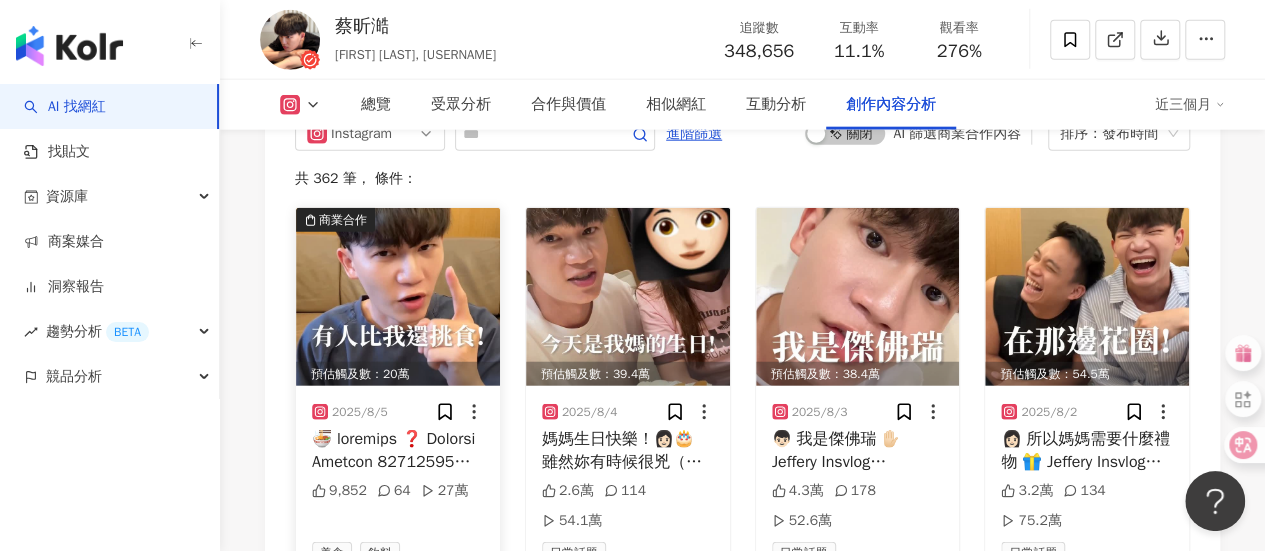 scroll, scrollTop: 6332, scrollLeft: 0, axis: vertical 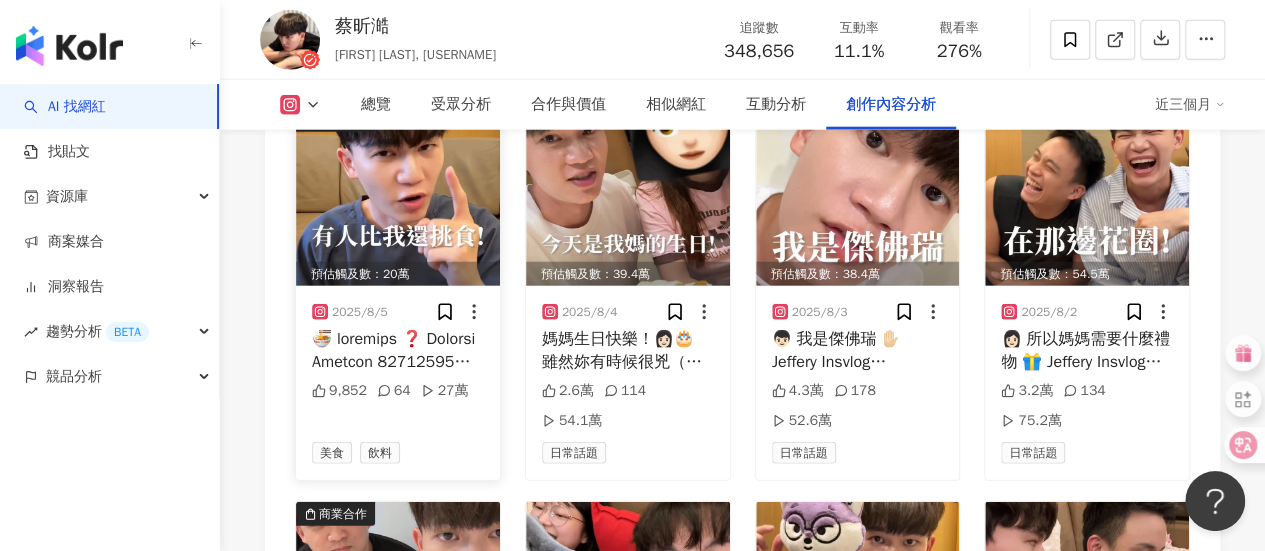 click at bounding box center [398, 350] 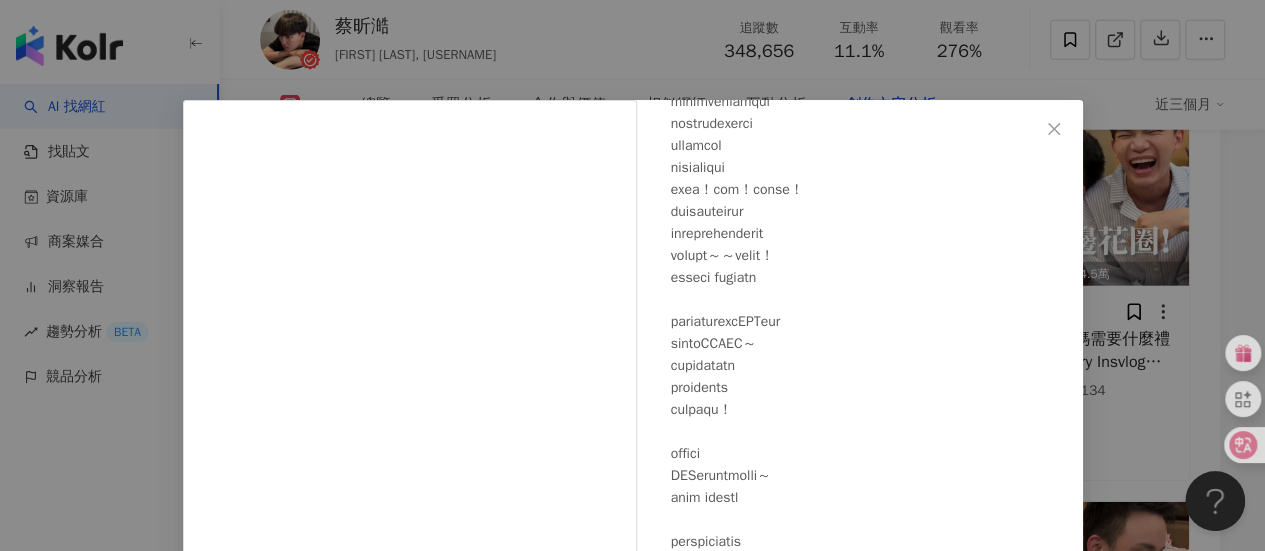 scroll, scrollTop: 388, scrollLeft: 0, axis: vertical 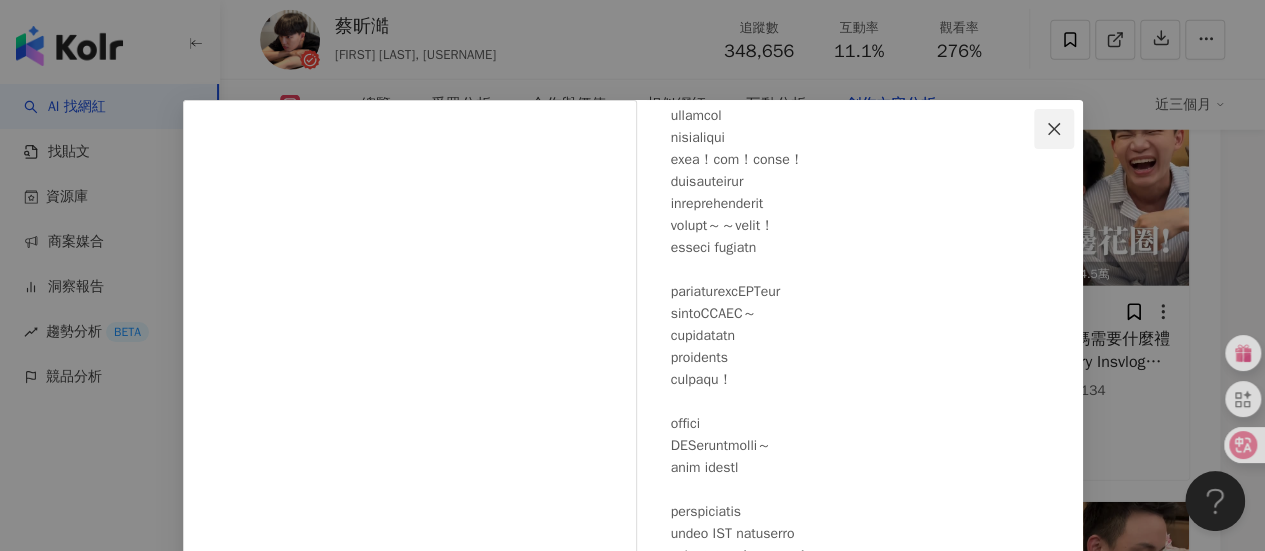 click 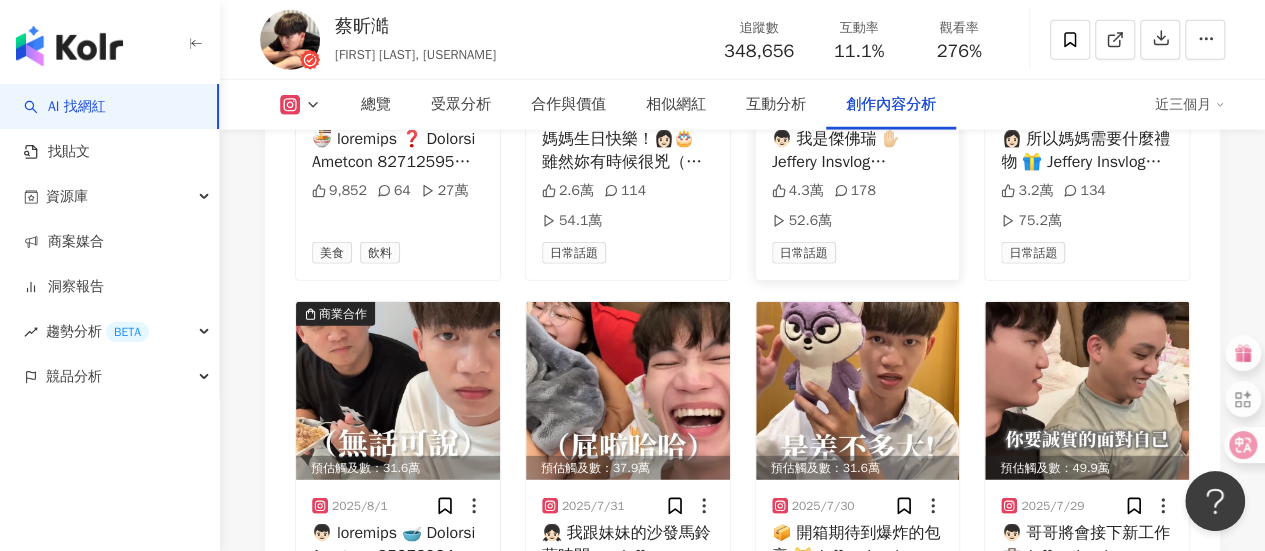 scroll, scrollTop: 6632, scrollLeft: 0, axis: vertical 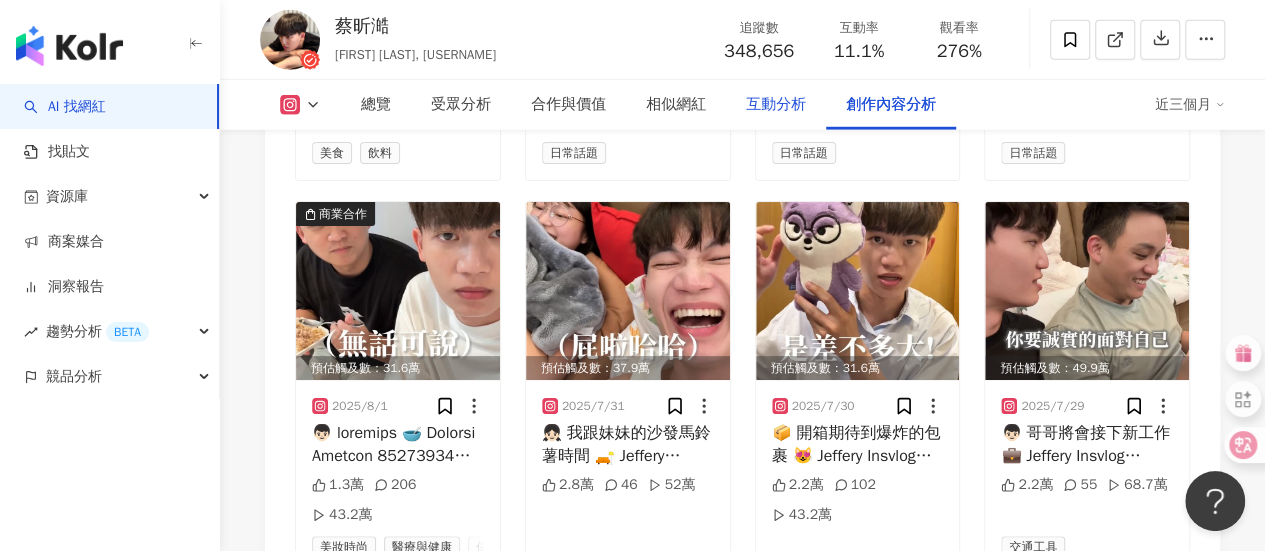 click on "互動分析" at bounding box center (776, 105) 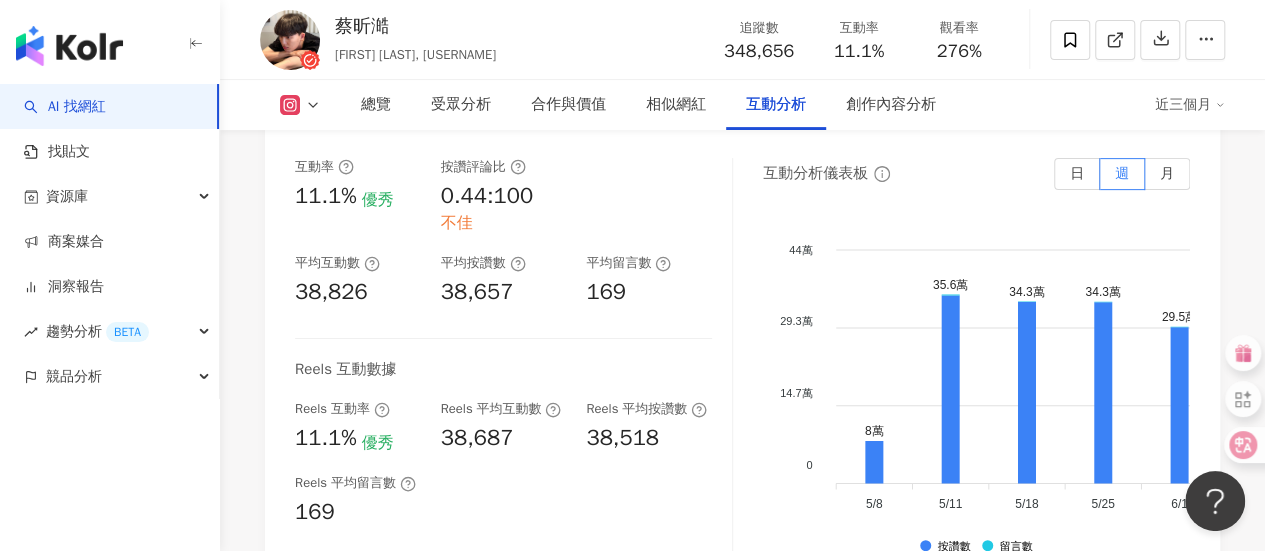 scroll, scrollTop: 4064, scrollLeft: 0, axis: vertical 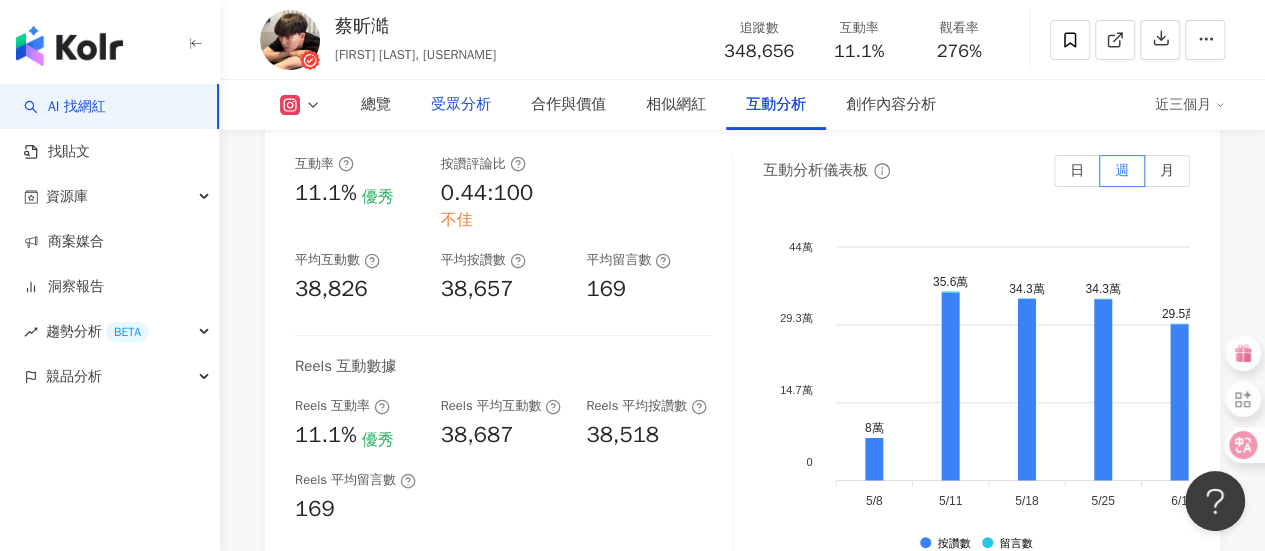 click on "受眾分析" at bounding box center (461, 105) 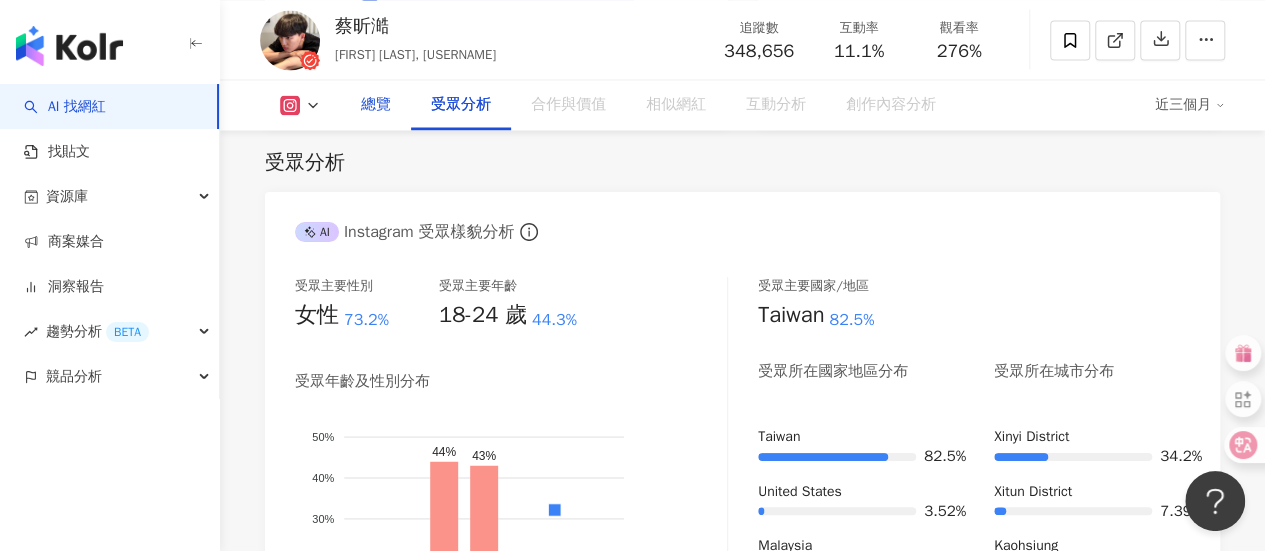 click on "總覽" at bounding box center [376, 105] 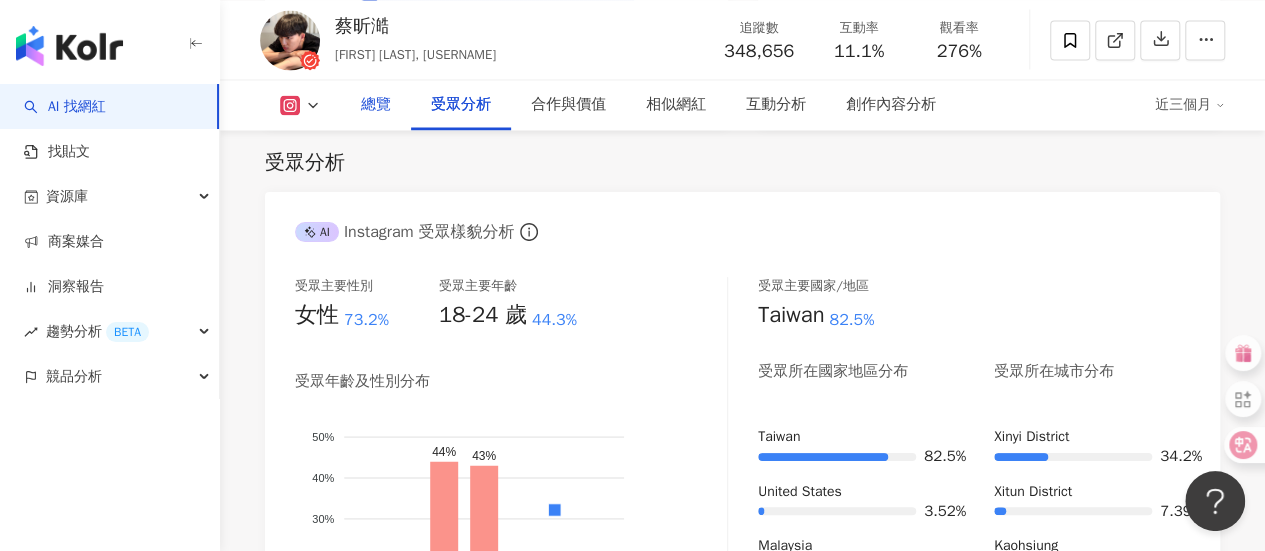 click on "總覽" at bounding box center (376, 105) 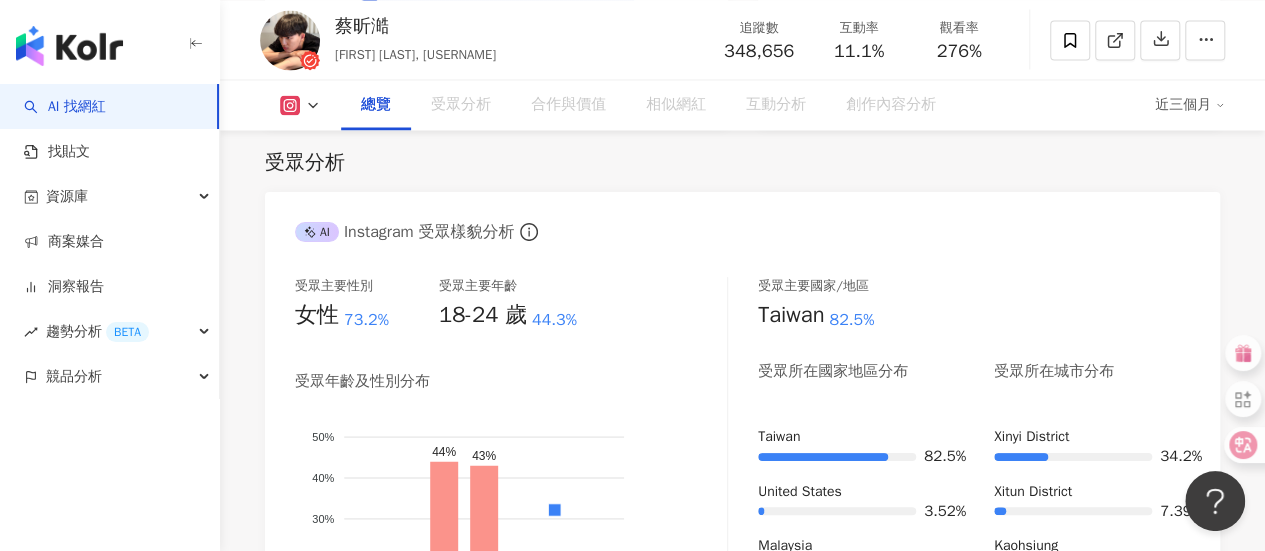scroll, scrollTop: 122, scrollLeft: 0, axis: vertical 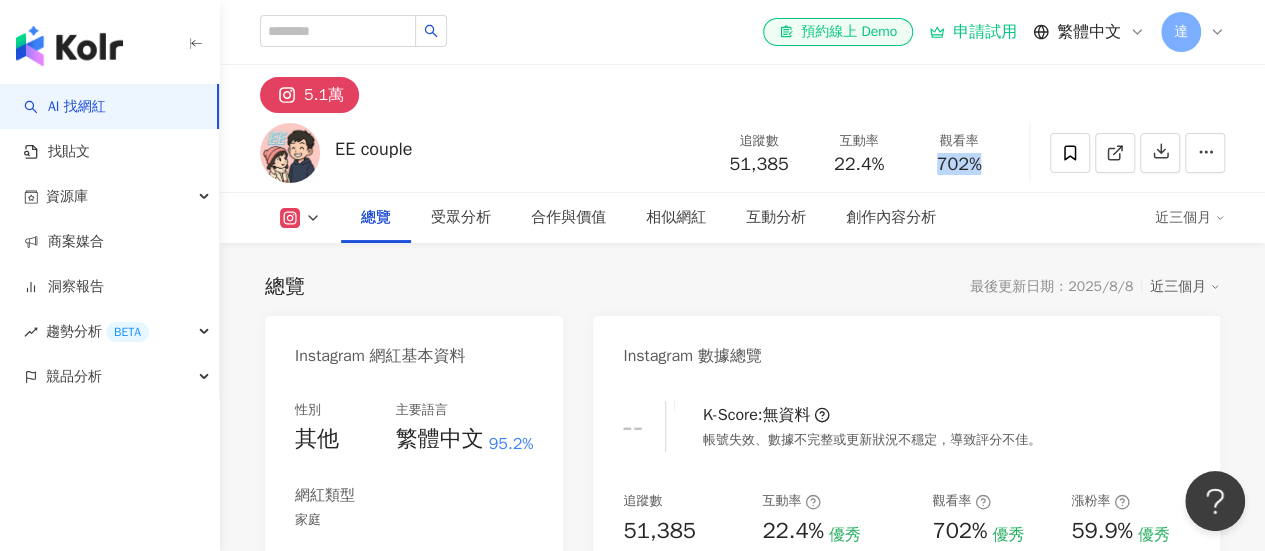 drag, startPoint x: 936, startPoint y: 165, endPoint x: 1002, endPoint y: 167, distance: 66.0303 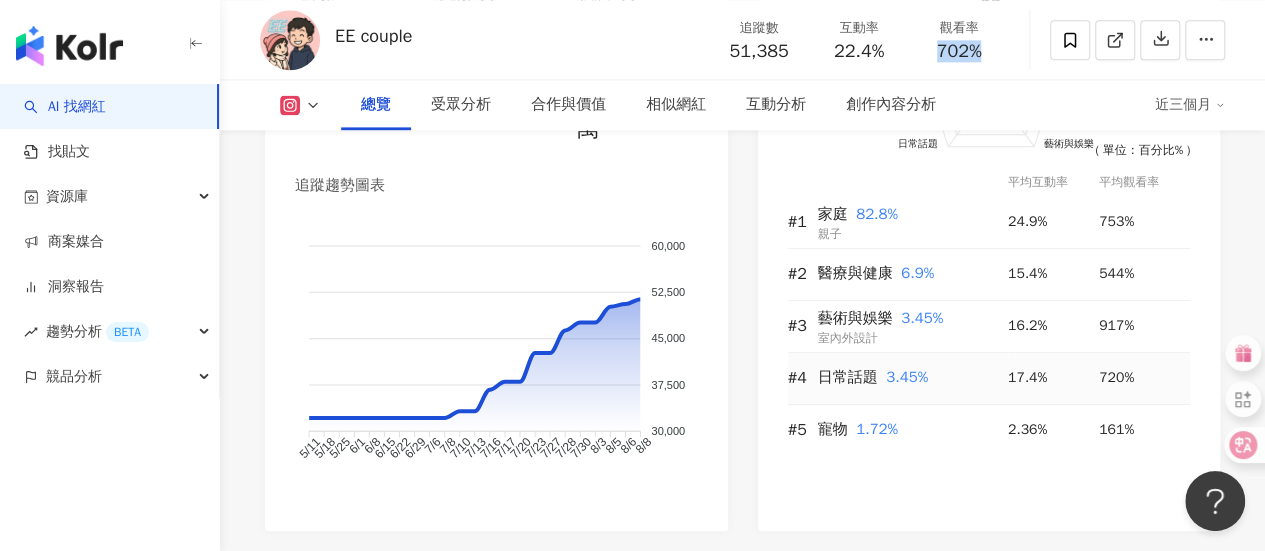 scroll, scrollTop: 1400, scrollLeft: 0, axis: vertical 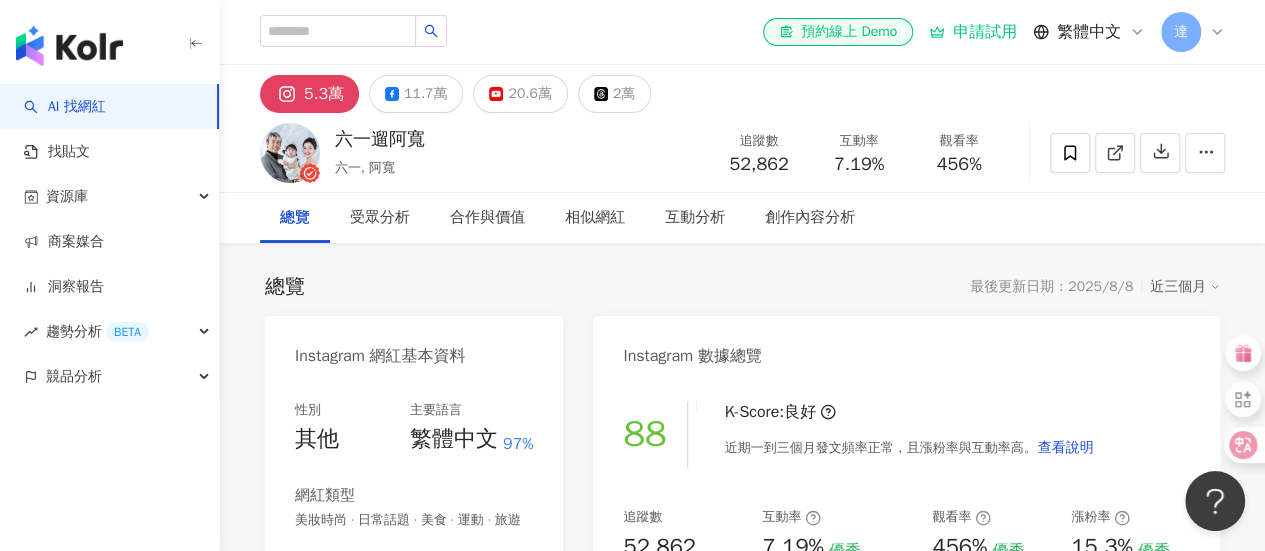 click on "近三個月" at bounding box center (1185, 287) 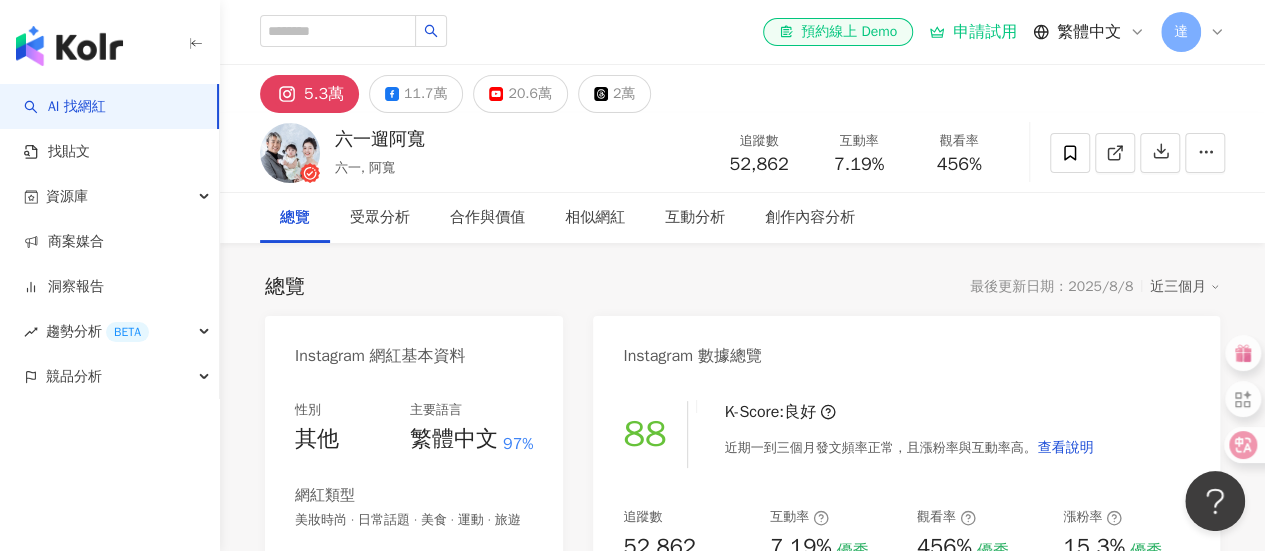 click on "近三個月" at bounding box center [1185, 287] 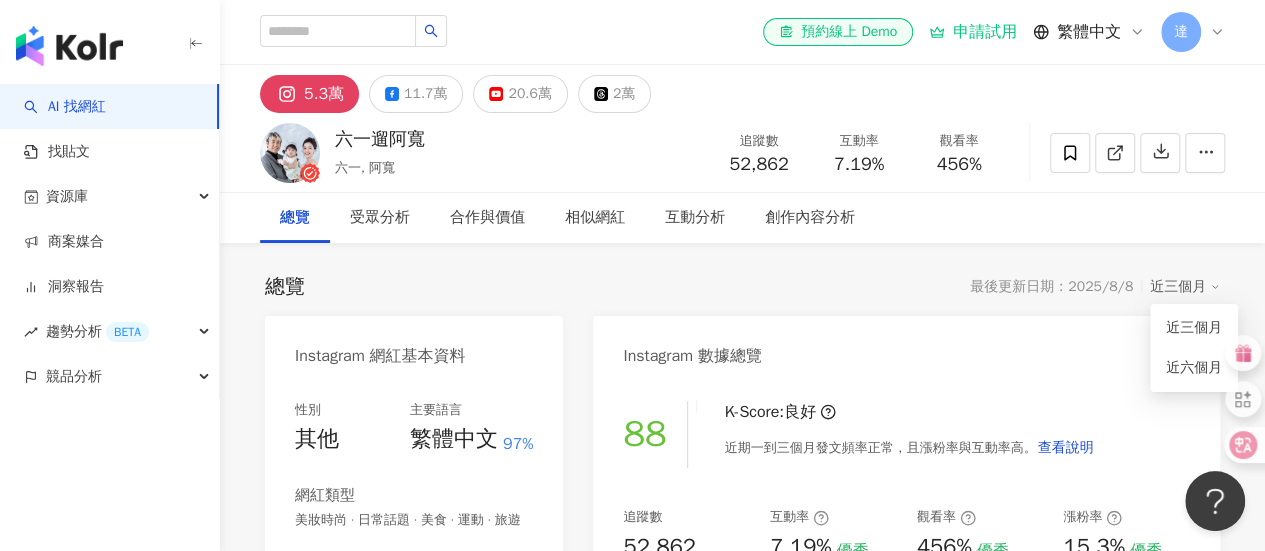 click on "近三個月" at bounding box center [1185, 287] 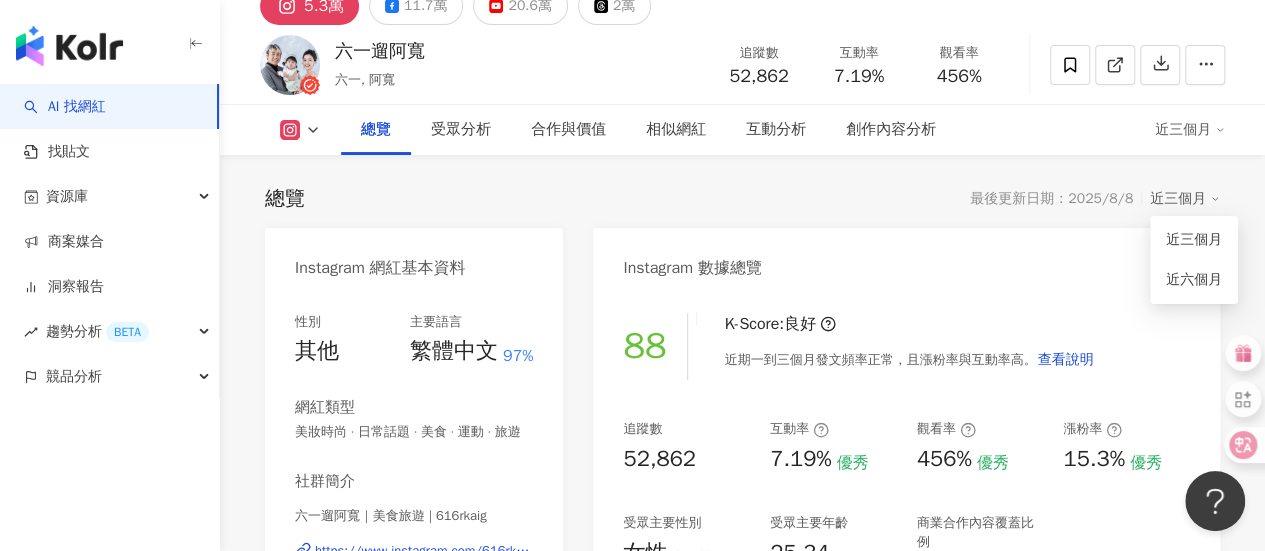 scroll, scrollTop: 200, scrollLeft: 0, axis: vertical 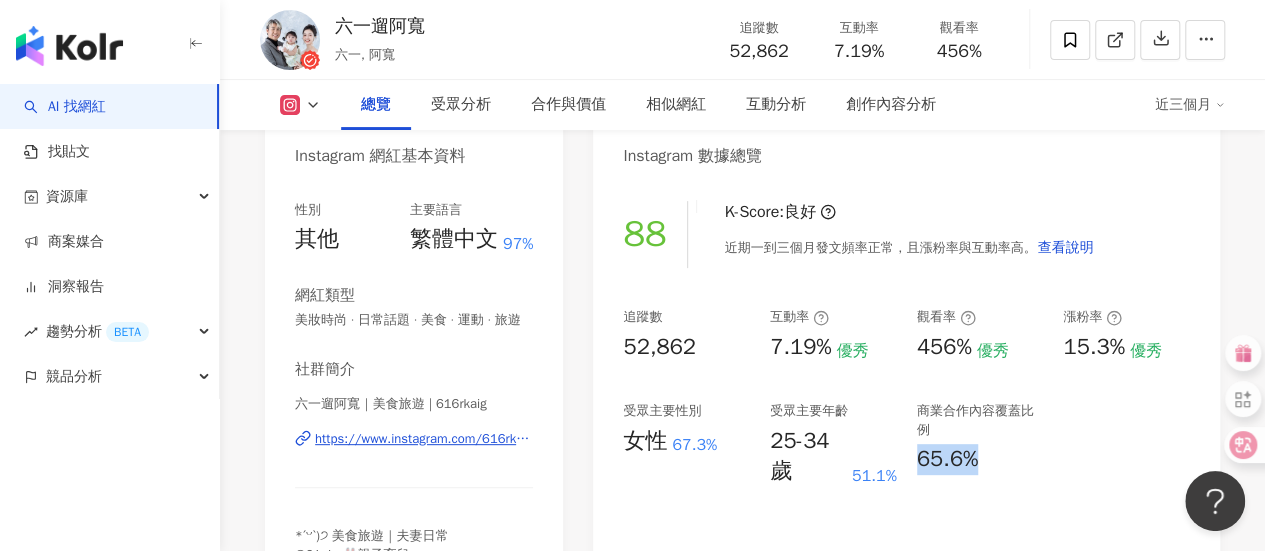 drag, startPoint x: 921, startPoint y: 472, endPoint x: 1016, endPoint y: 459, distance: 95.885345 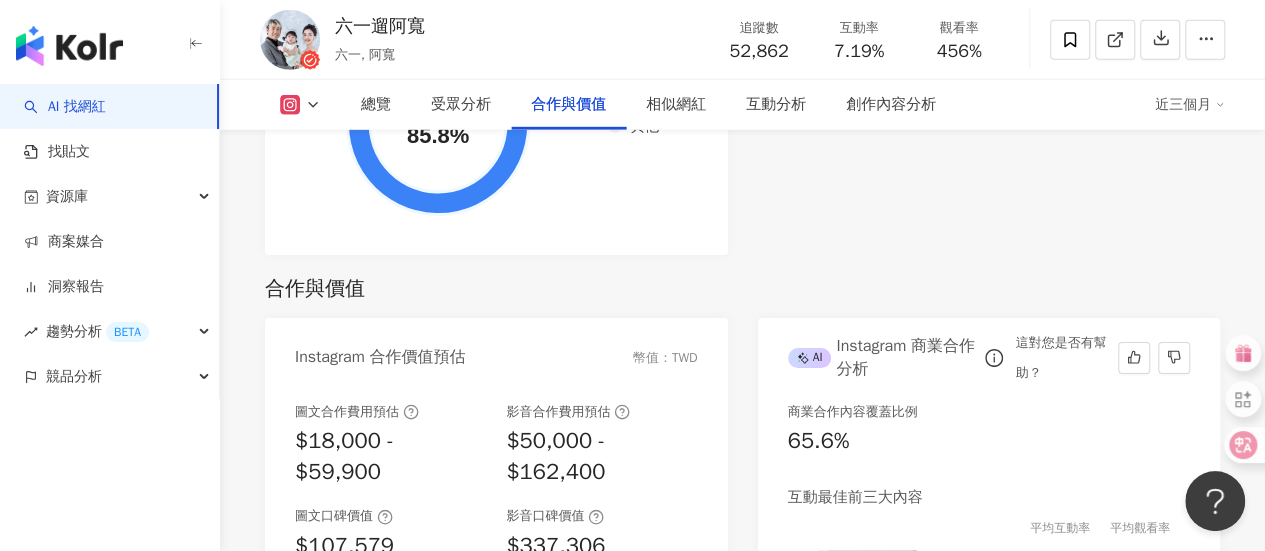 scroll, scrollTop: 3000, scrollLeft: 0, axis: vertical 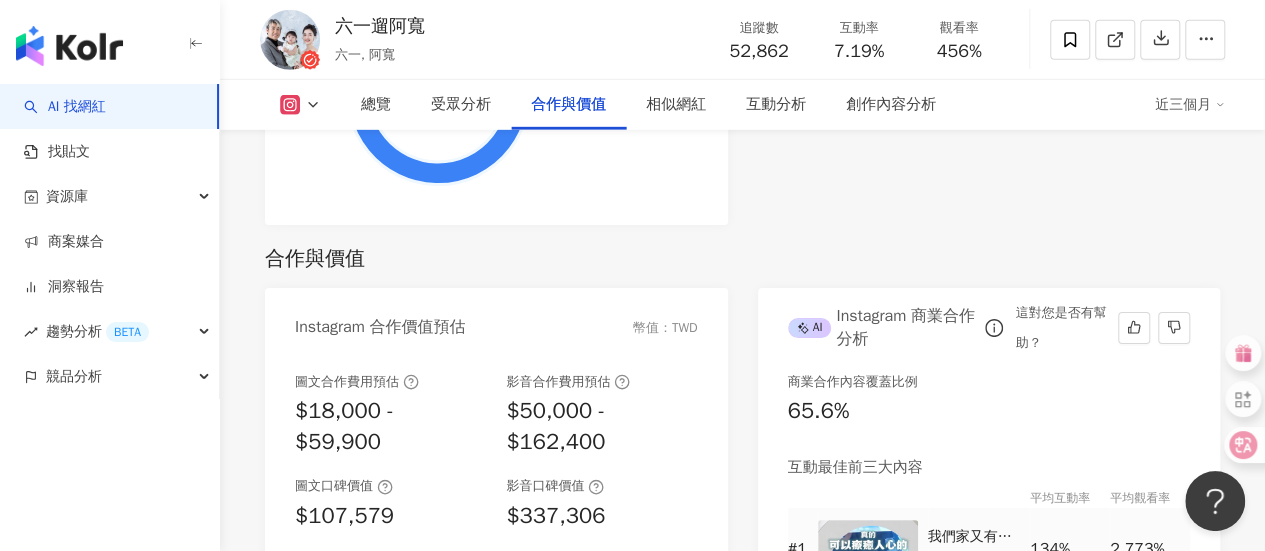 click at bounding box center [868, 550] 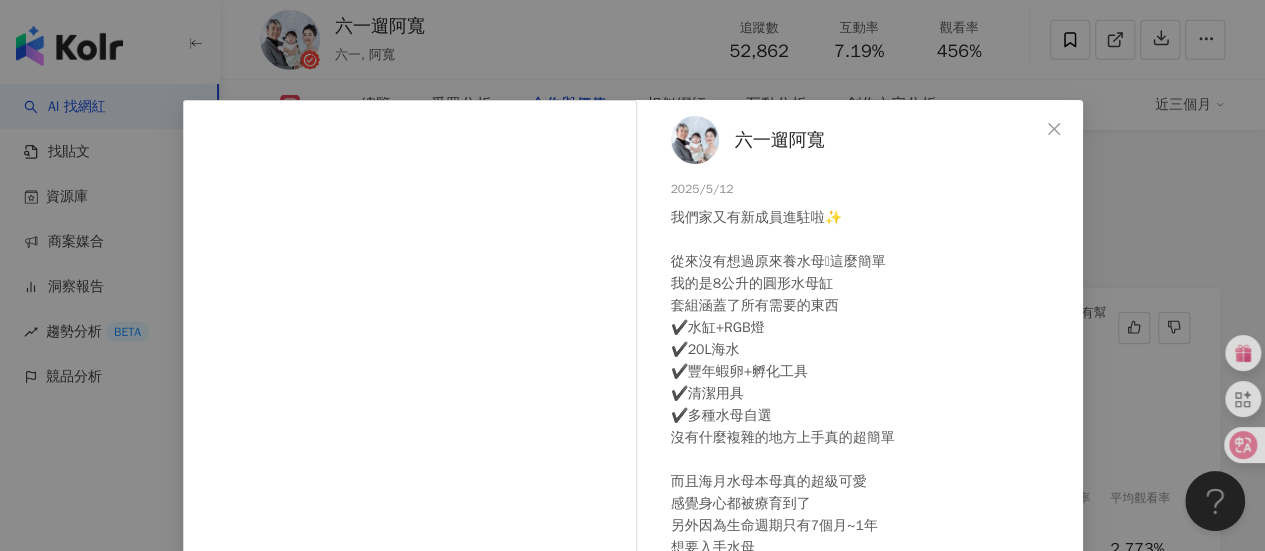 scroll, scrollTop: 100, scrollLeft: 0, axis: vertical 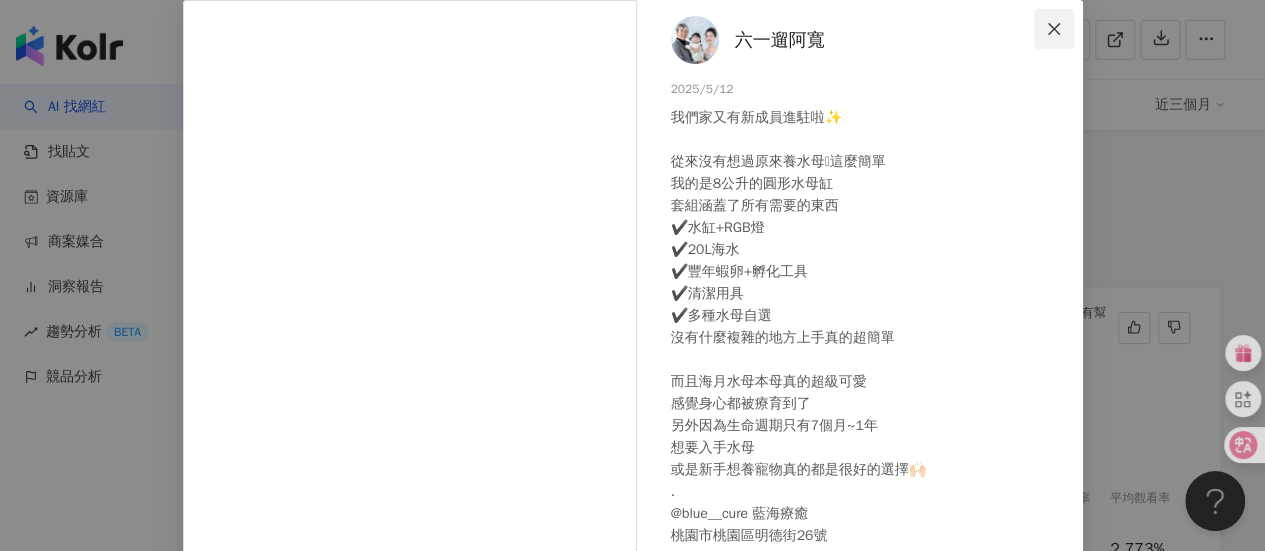 click 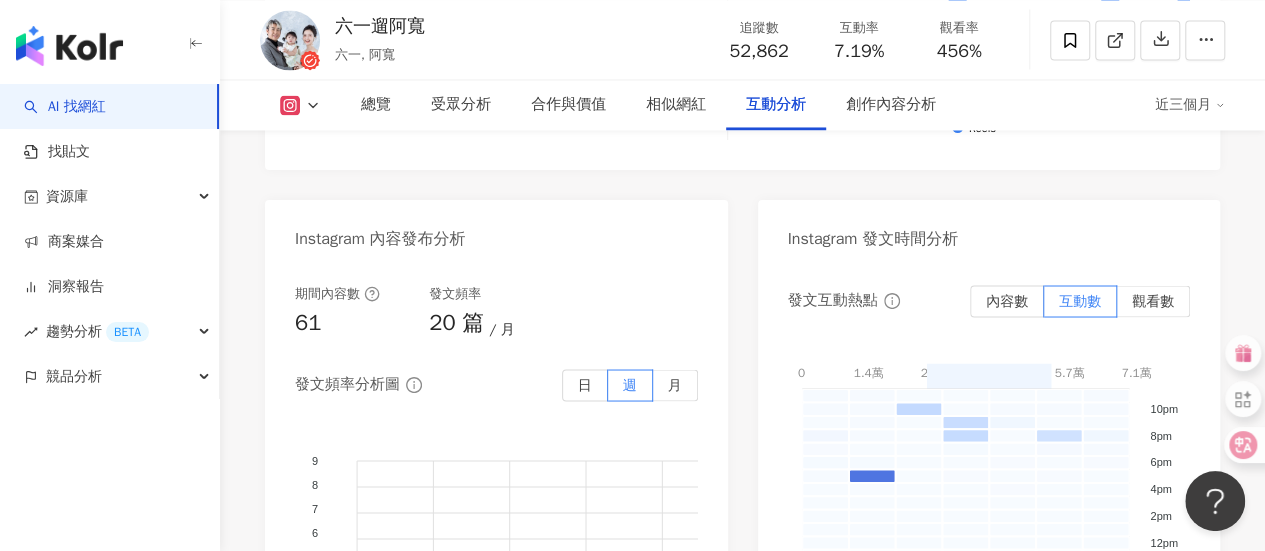 scroll, scrollTop: 5300, scrollLeft: 0, axis: vertical 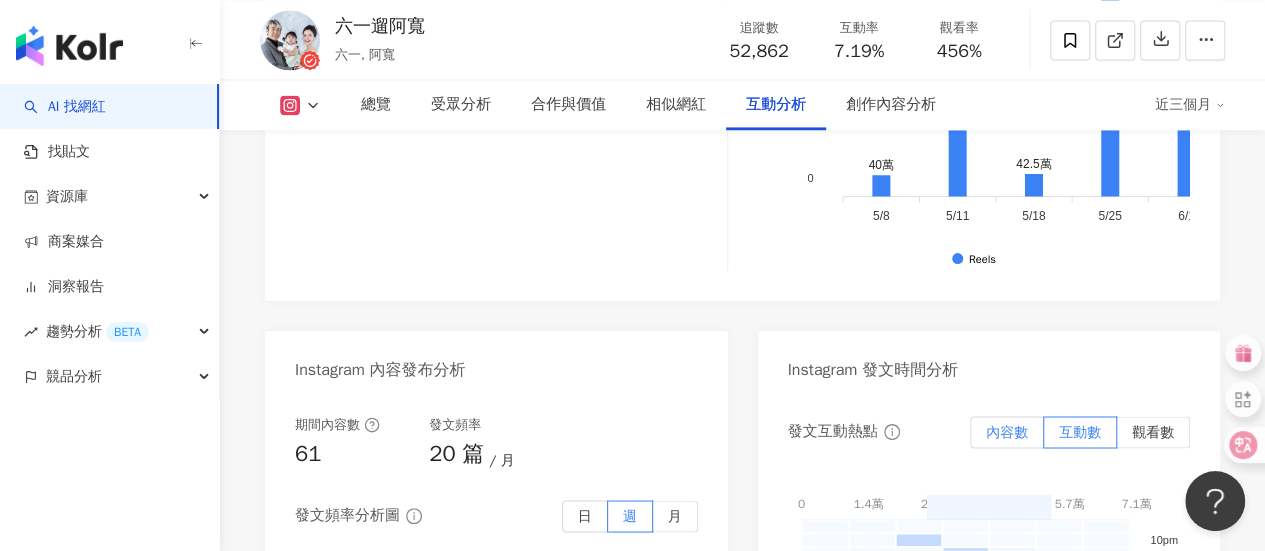 click on "內容數" at bounding box center (1007, 431) 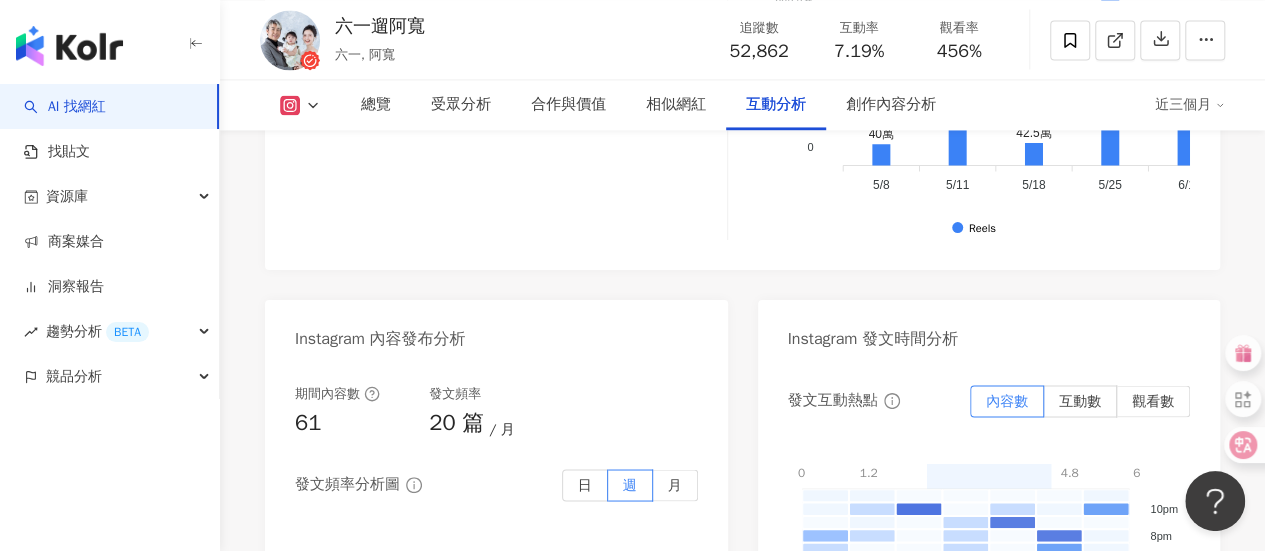 scroll, scrollTop: 5300, scrollLeft: 0, axis: vertical 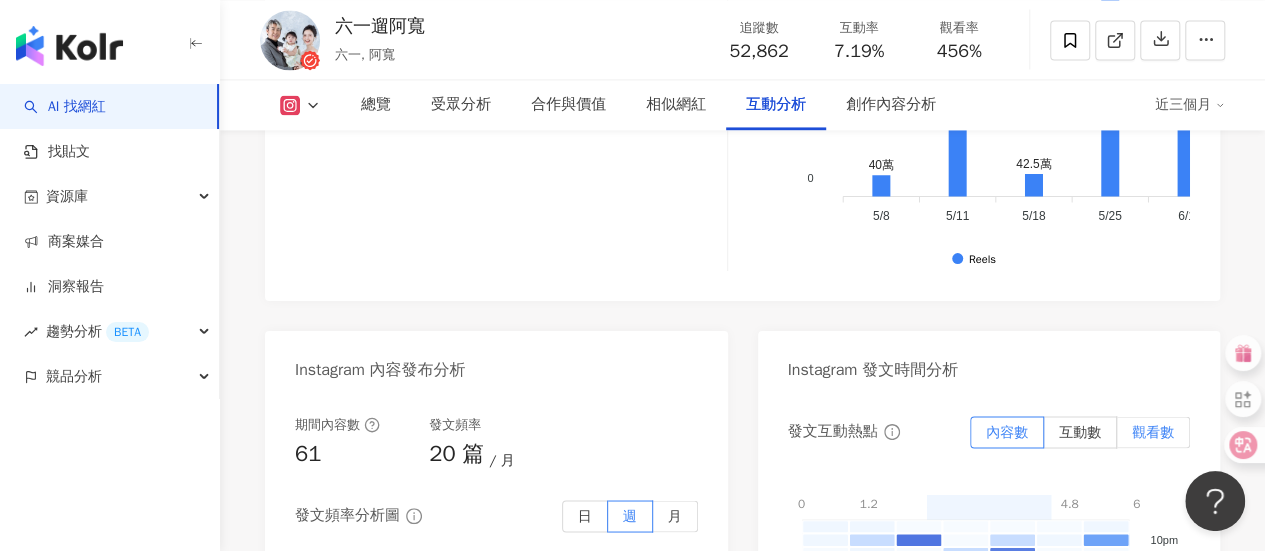click on "觀看數" at bounding box center [1153, 431] 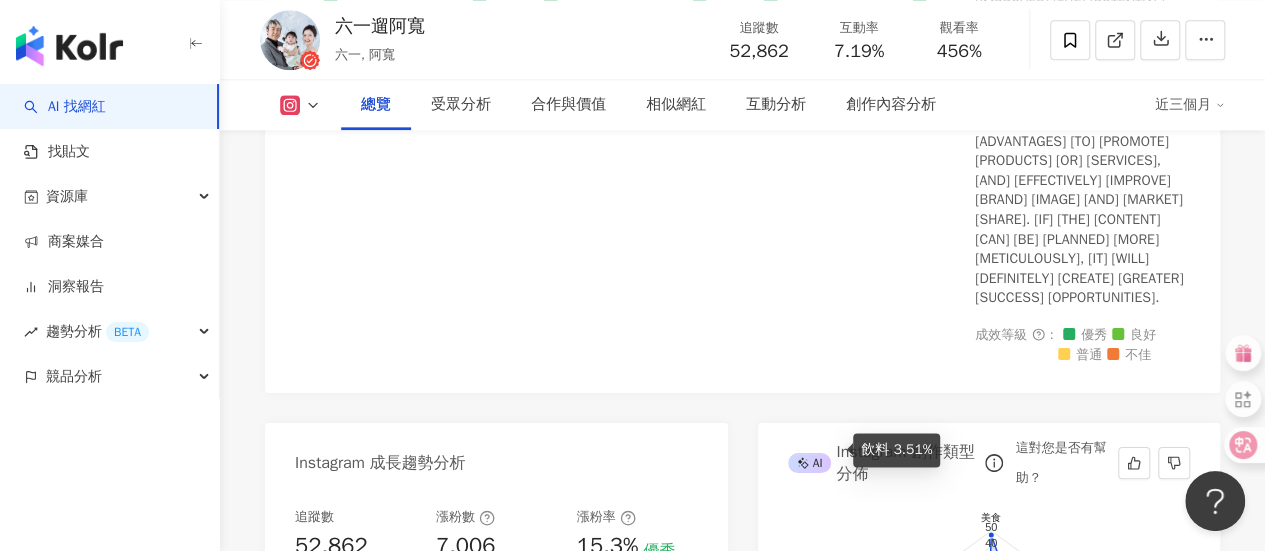 scroll, scrollTop: 1300, scrollLeft: 0, axis: vertical 